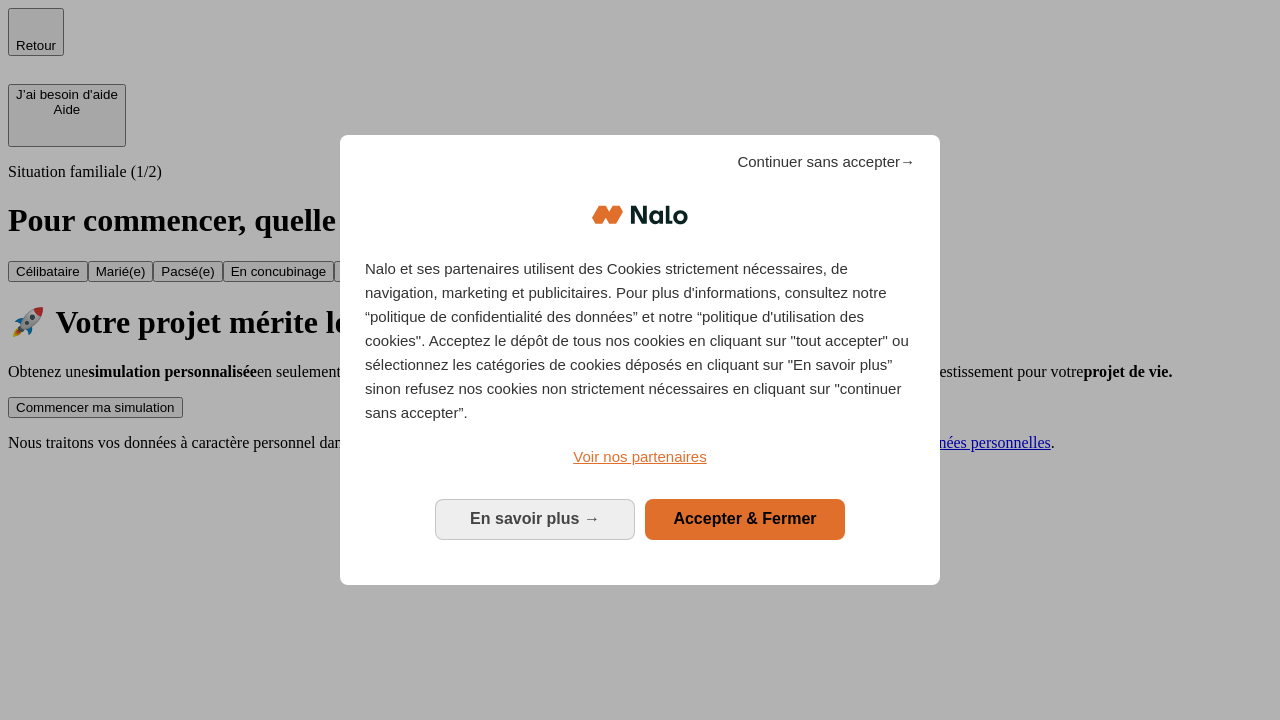 scroll, scrollTop: 0, scrollLeft: 0, axis: both 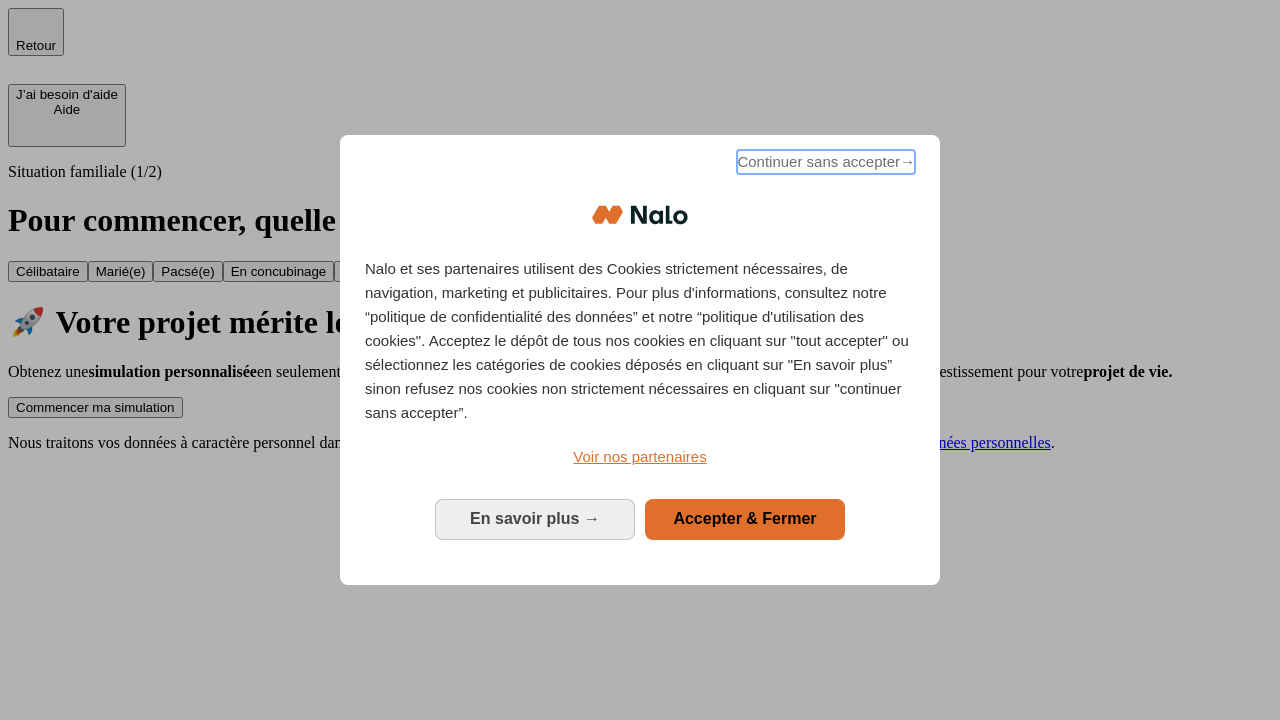 click on "Continuer sans accepter  →" at bounding box center [826, 162] 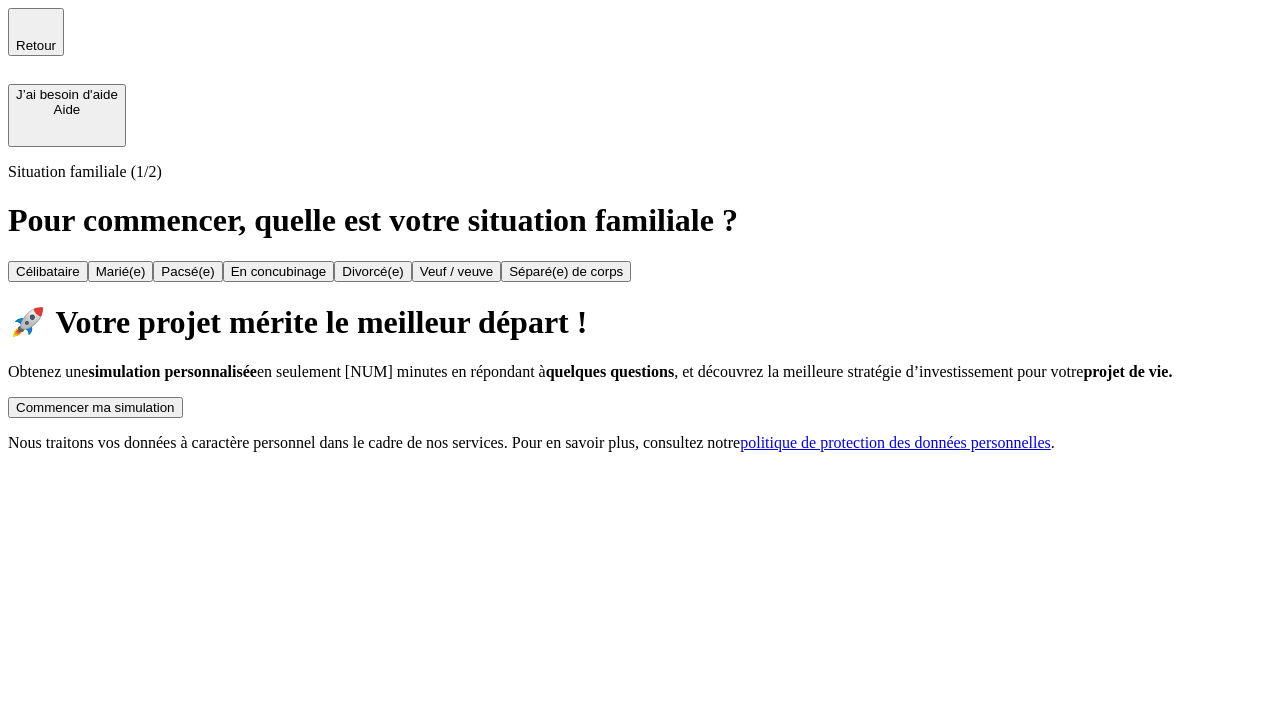 click on "Commencer ma simulation" at bounding box center [95, 407] 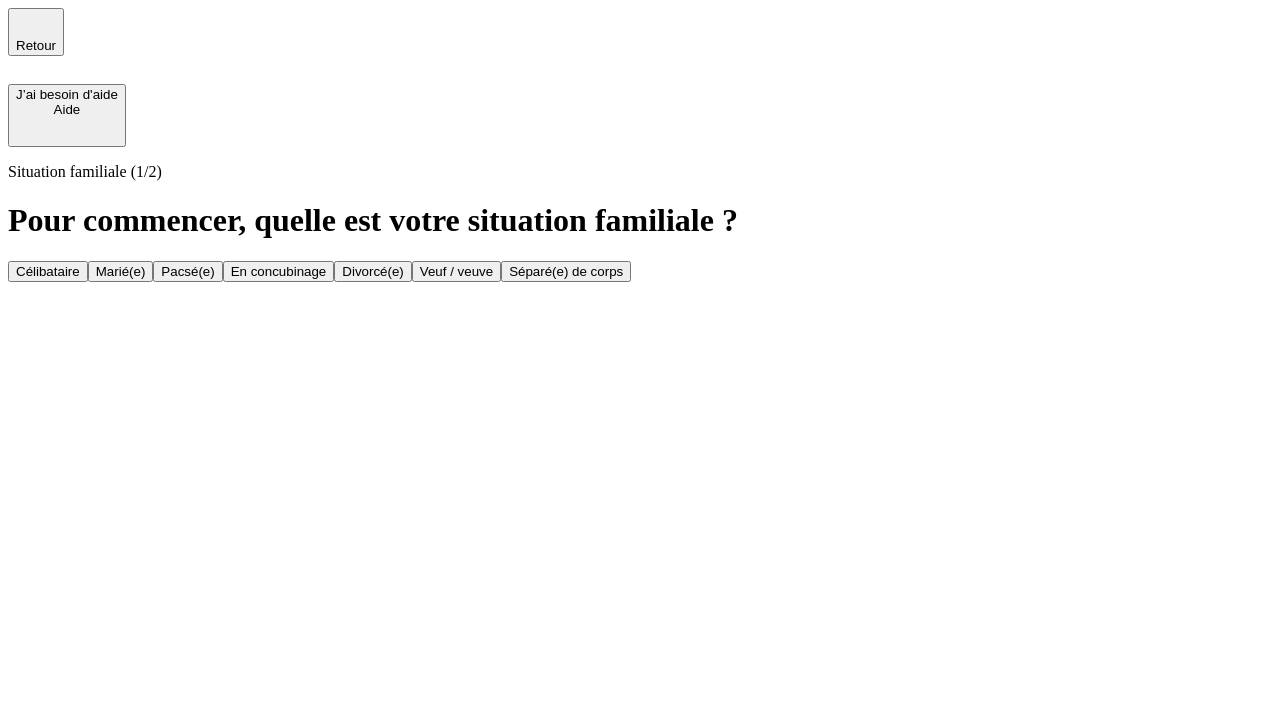click on "Célibataire" at bounding box center [48, 271] 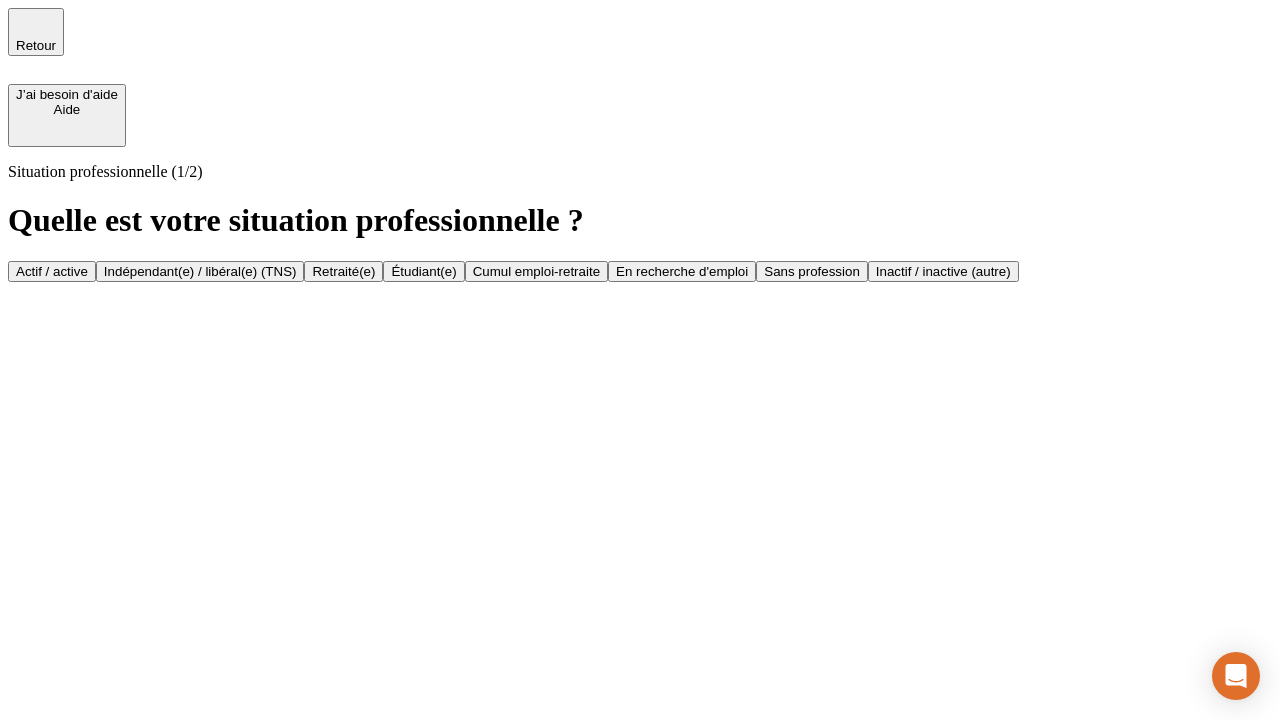 click on "Actif / active" at bounding box center (52, 271) 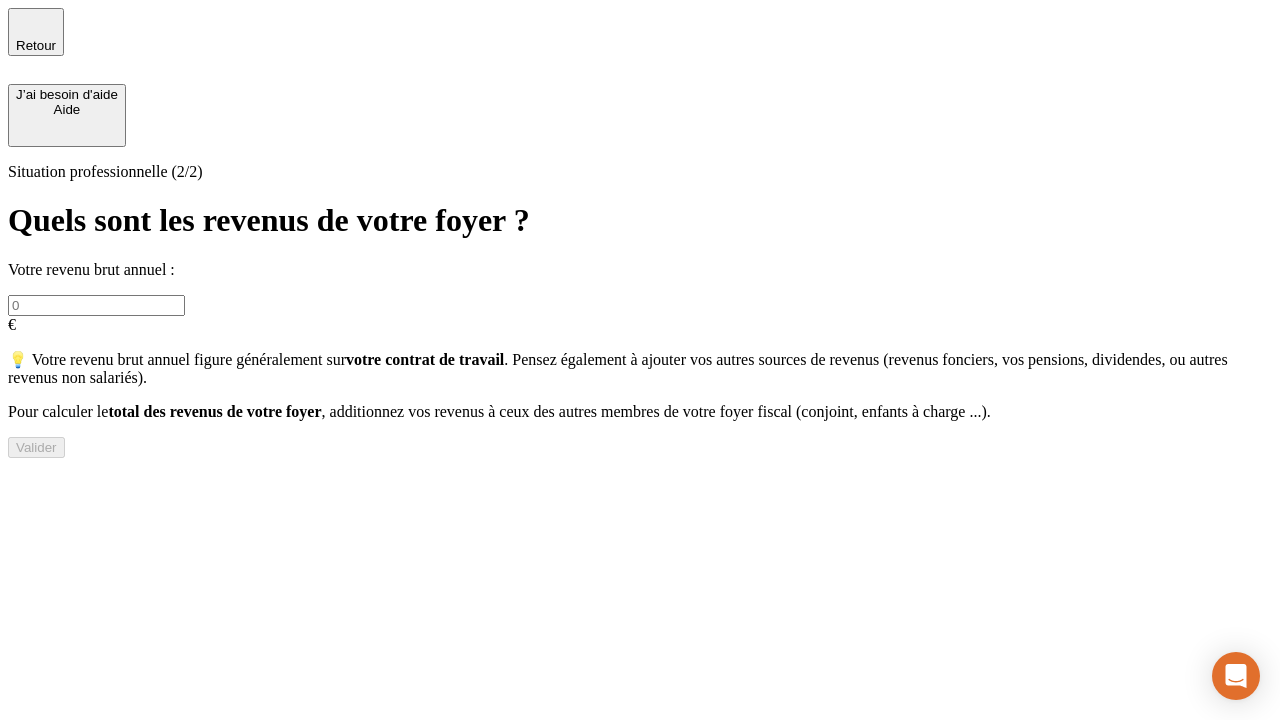 click at bounding box center [96, 305] 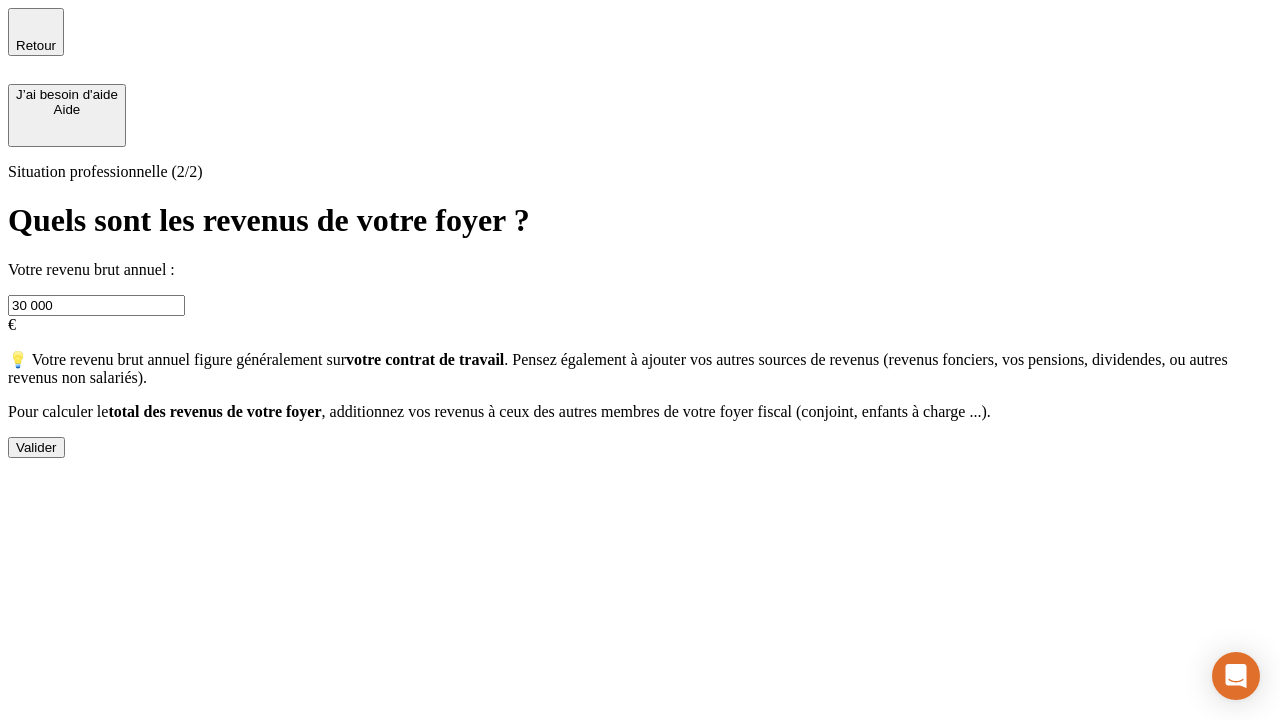click on "Valider" at bounding box center (36, 447) 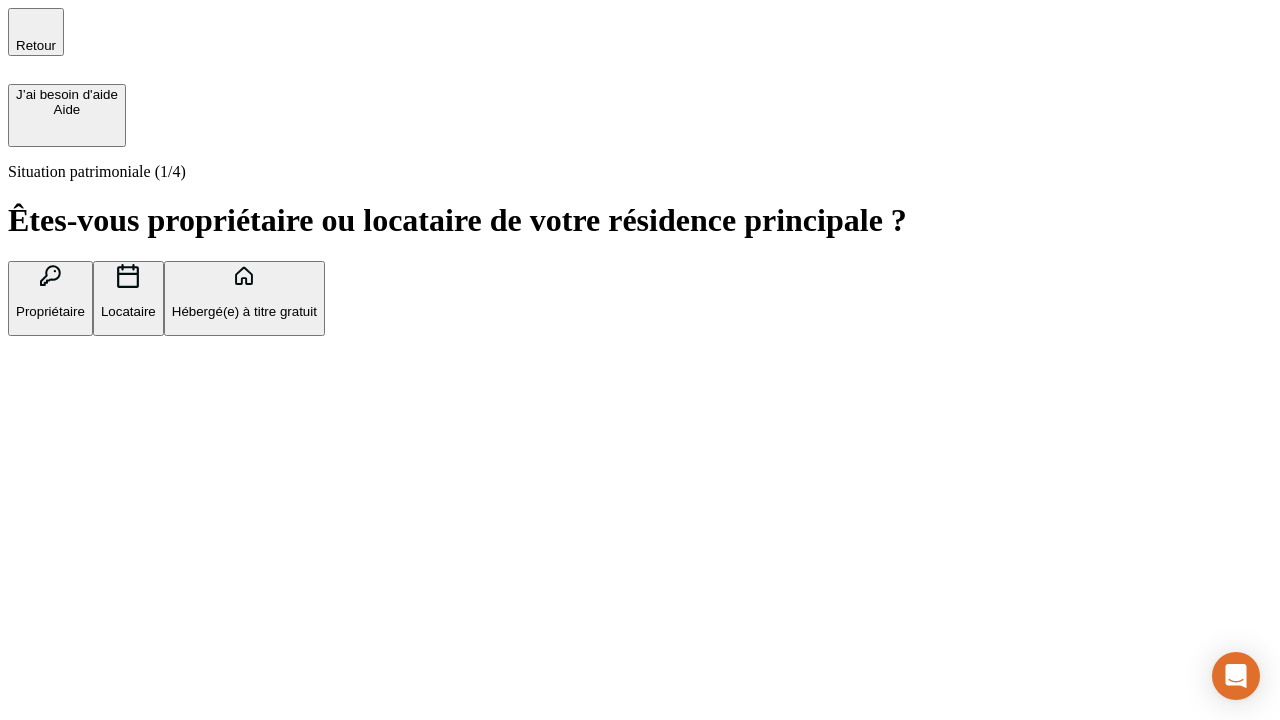 click on "Hébergé(e) à titre gratuit" at bounding box center [244, 311] 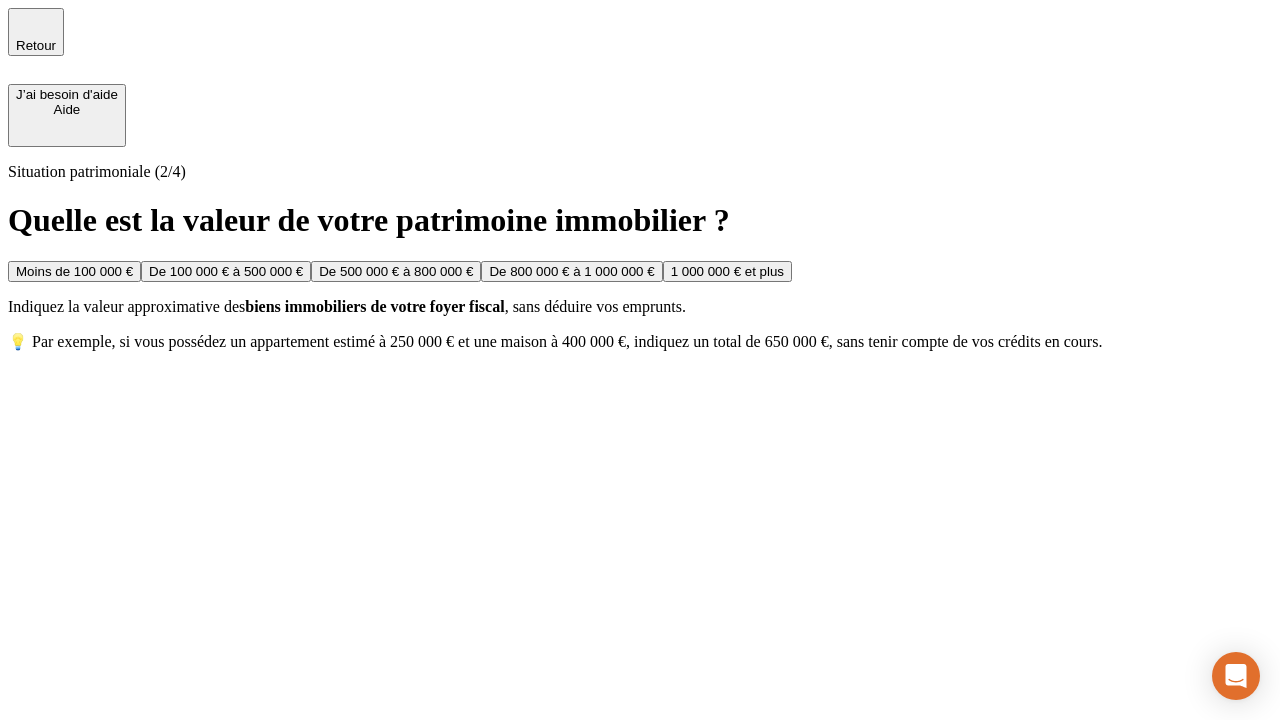 click on "Moins de 100 000 €" at bounding box center (74, 271) 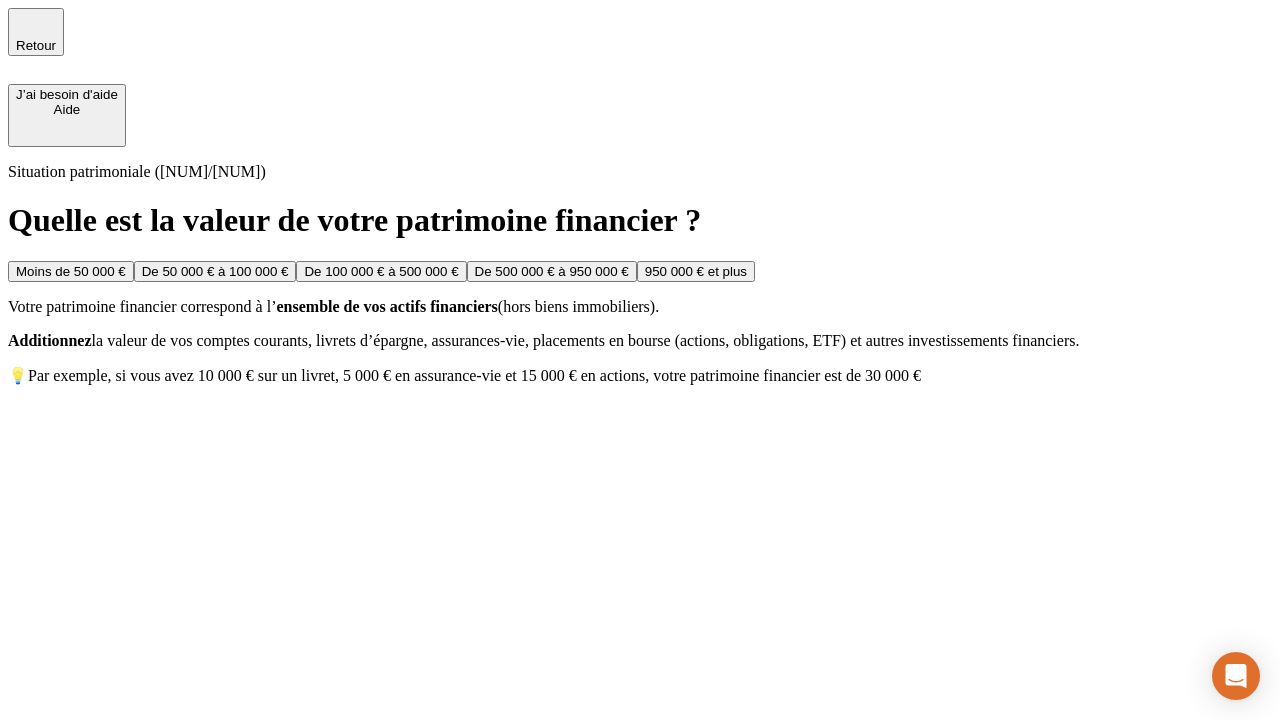 click on "Moins de 50 000 €" at bounding box center [71, 271] 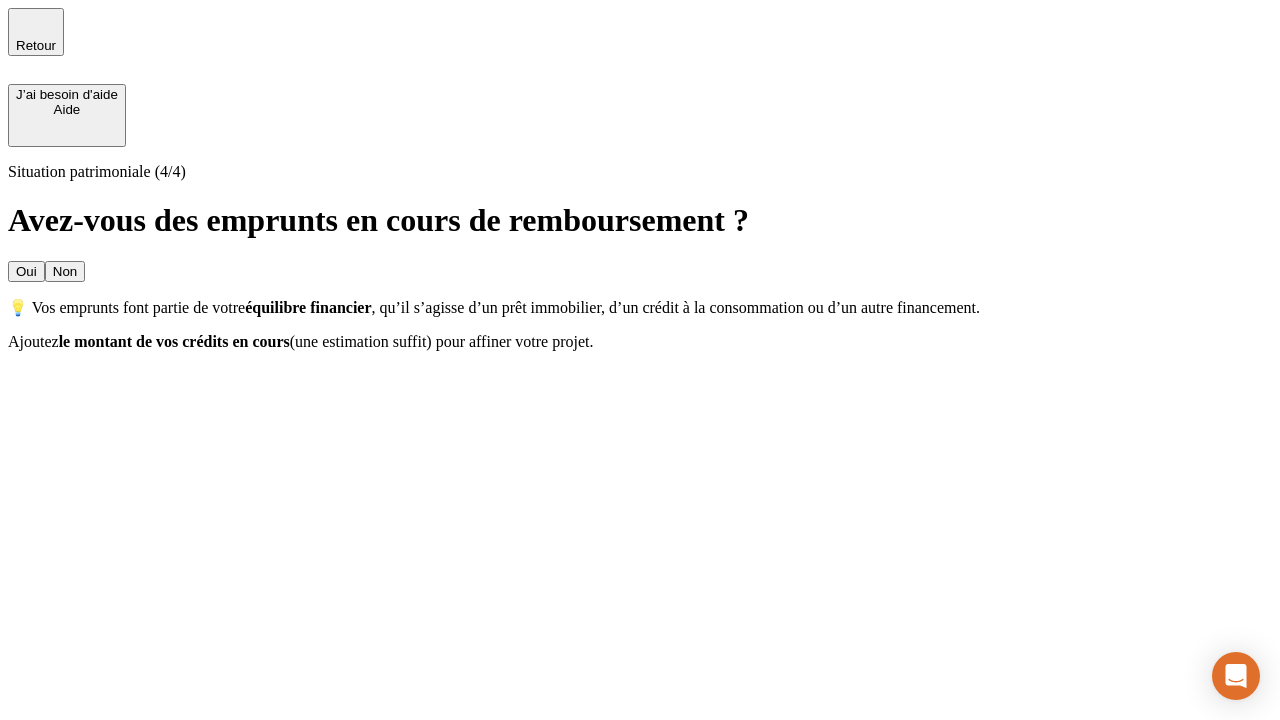 click on "Non" at bounding box center [65, 271] 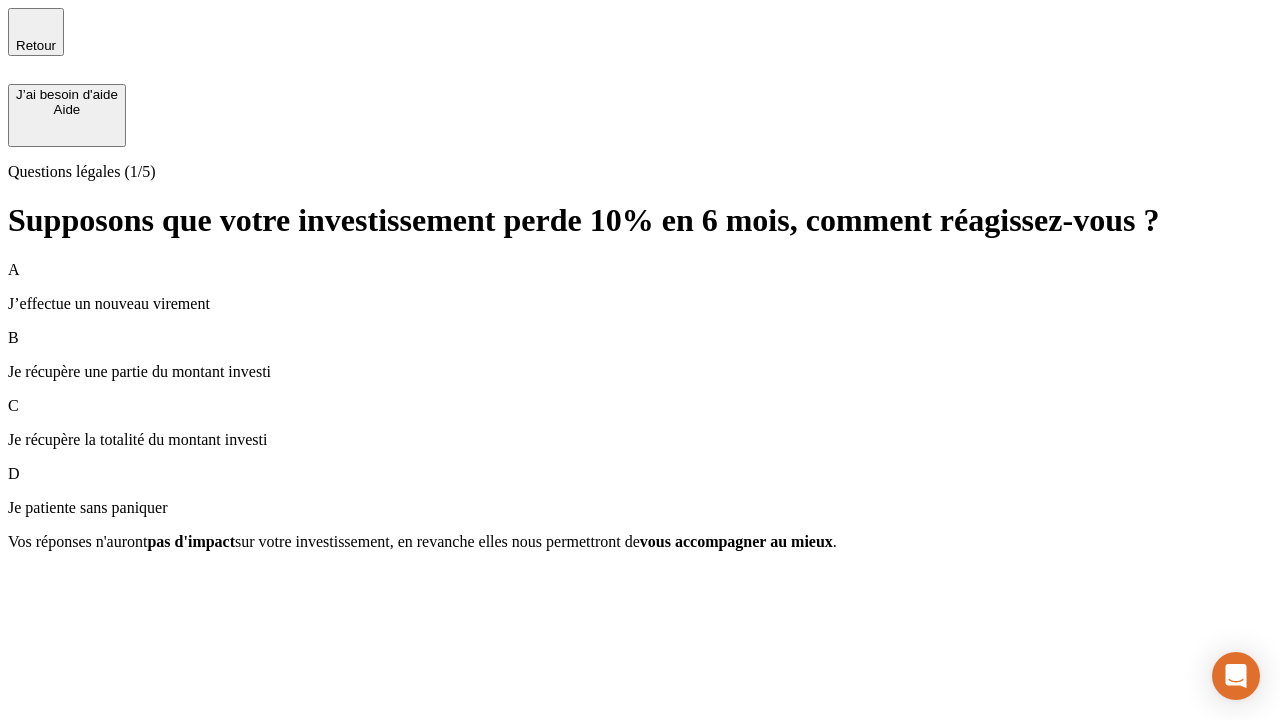 click on "A J’effectue un nouveau virement" at bounding box center [640, 287] 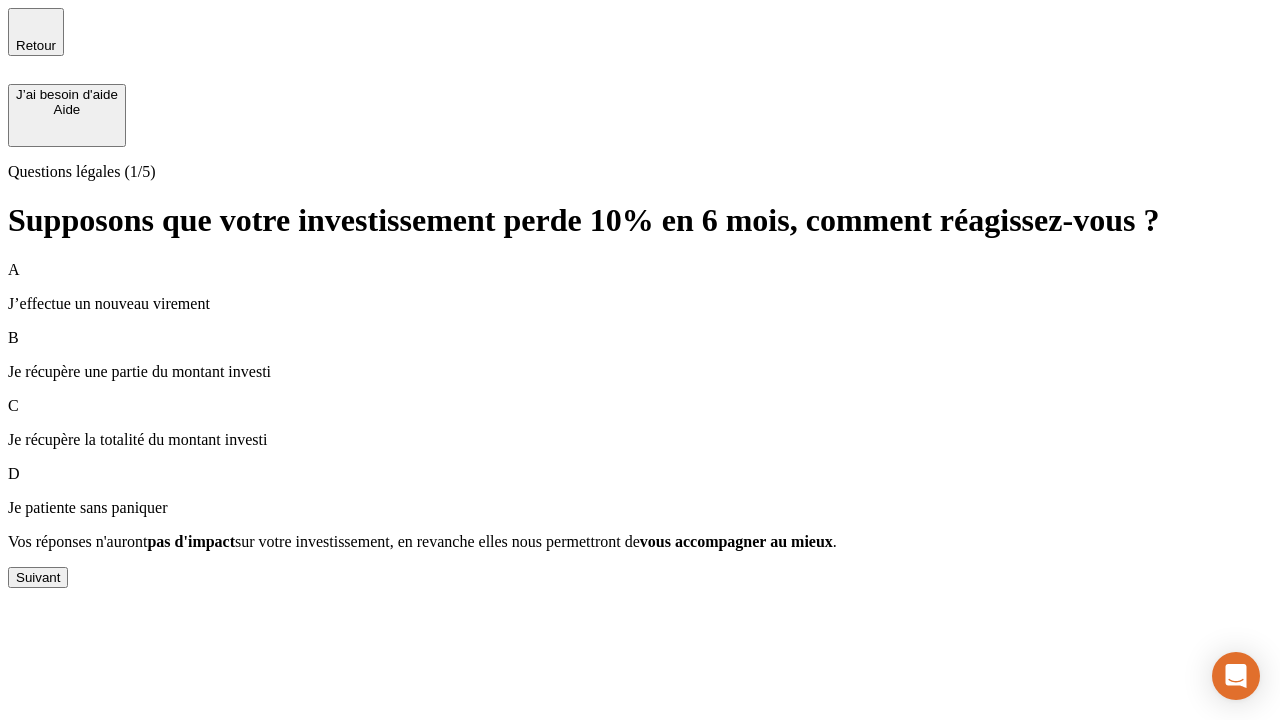click on "Suivant" at bounding box center (38, 577) 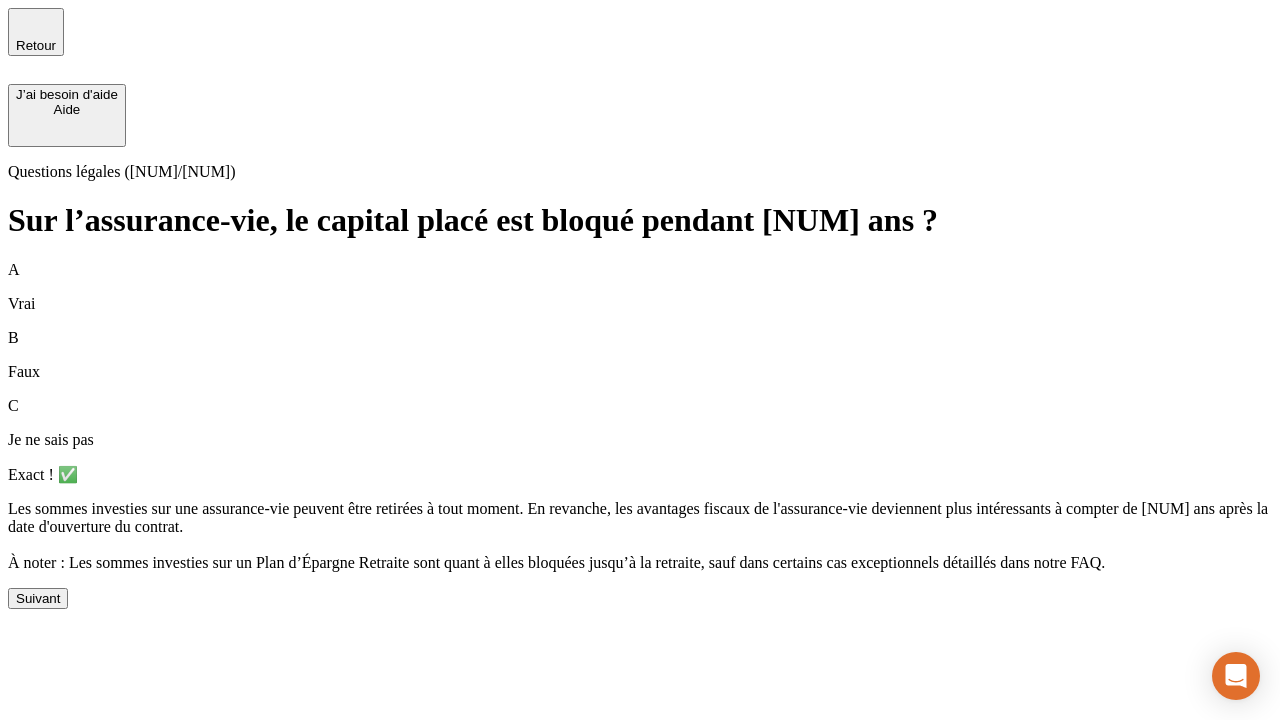 click on "Suivant" at bounding box center (38, 598) 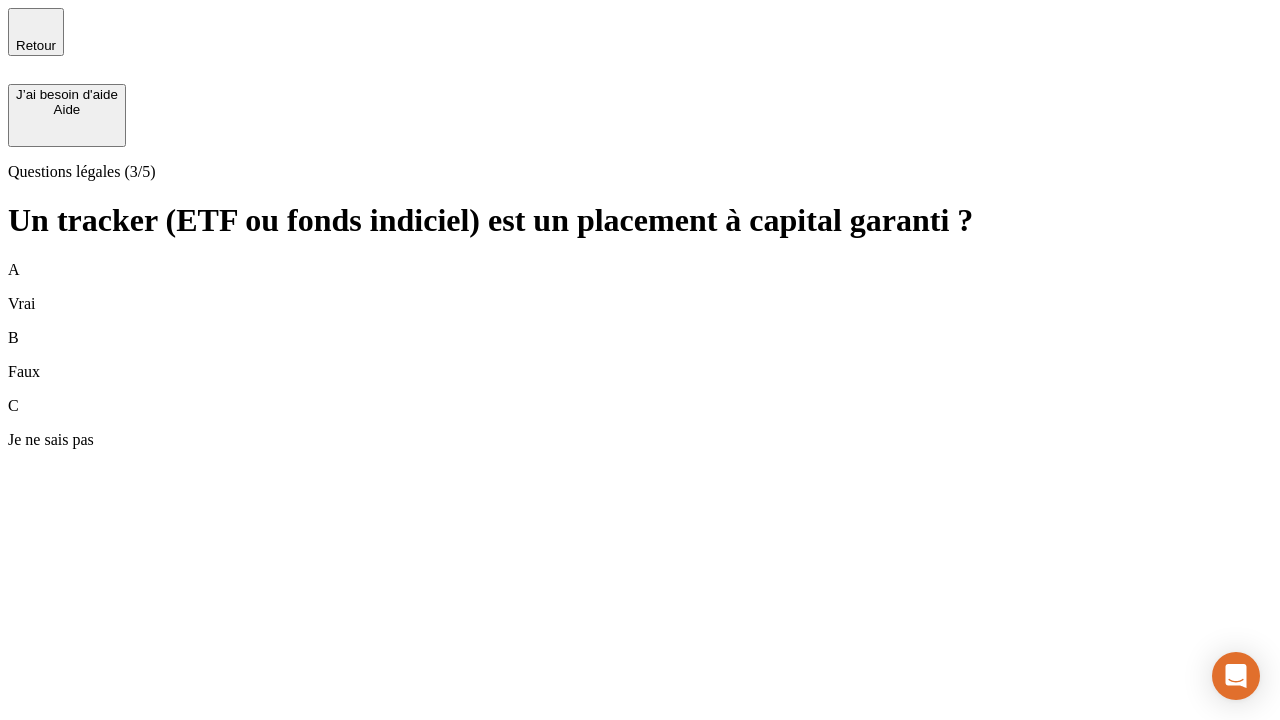 click on "B Faux" at bounding box center (640, 355) 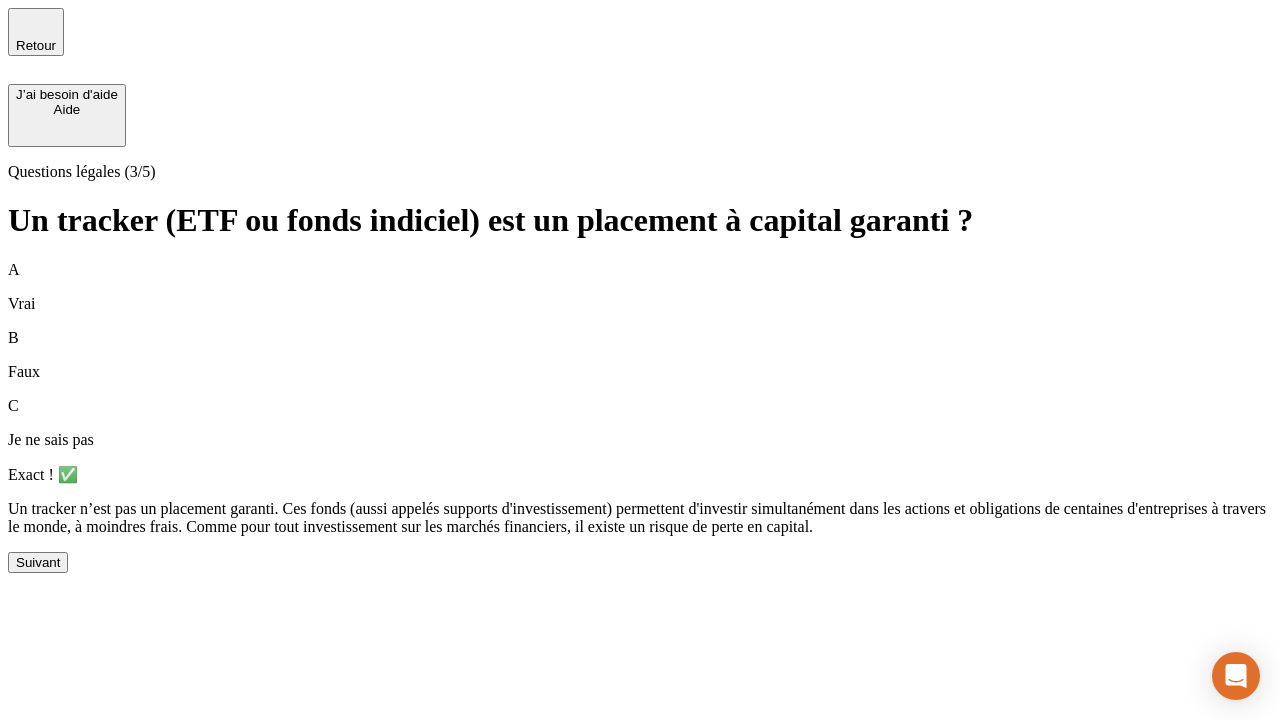 click on "Suivant" at bounding box center (38, 562) 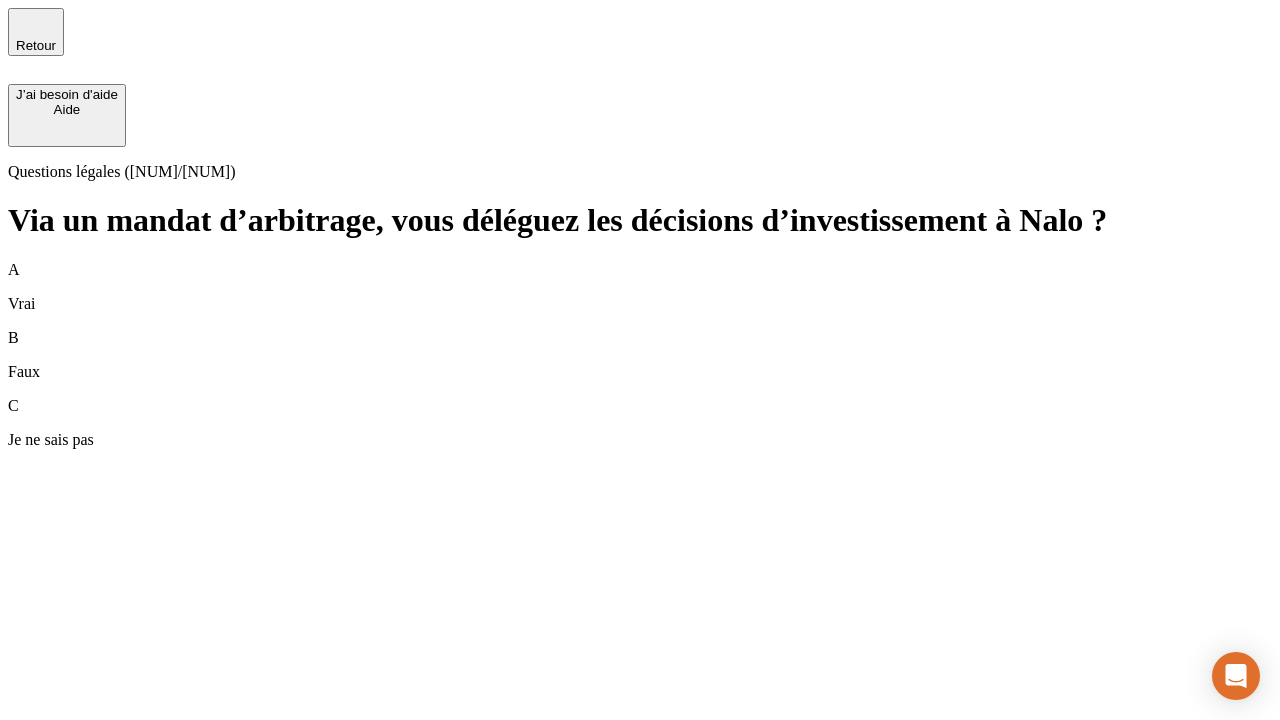 click on "A Vrai" at bounding box center (640, 287) 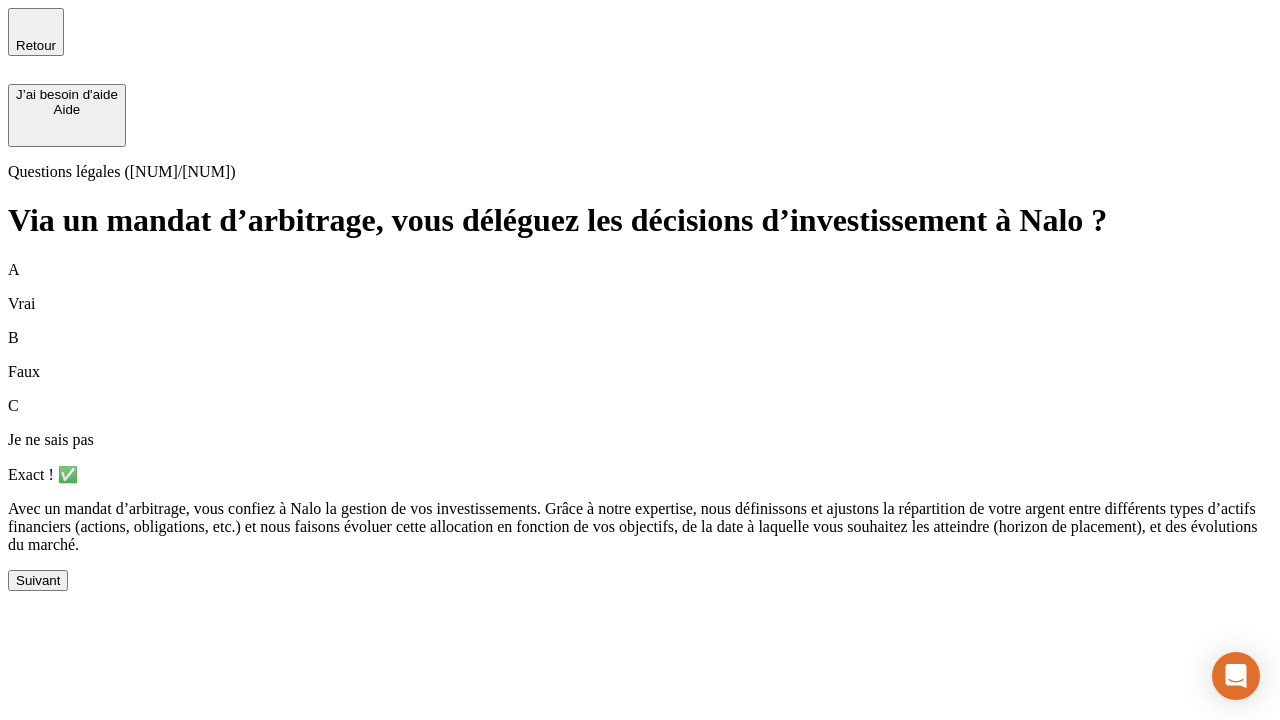 click on "Suivant" at bounding box center [38, 580] 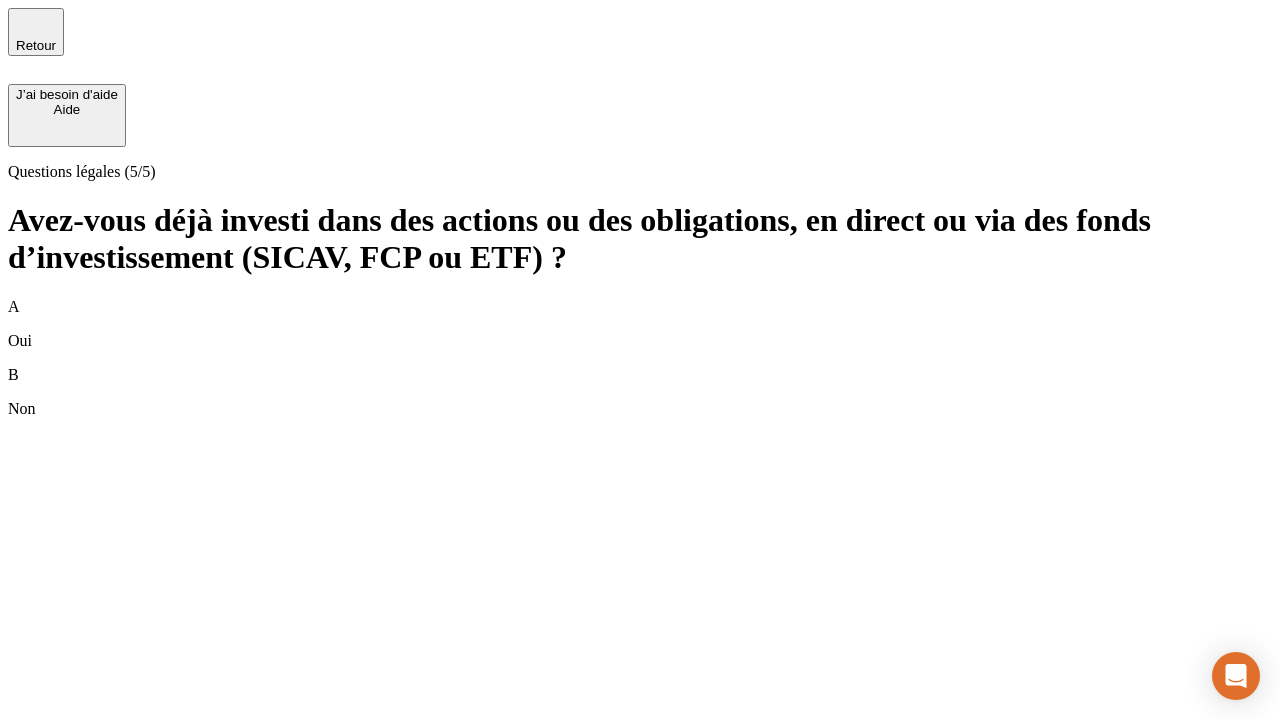 click on "B Non" at bounding box center [640, 392] 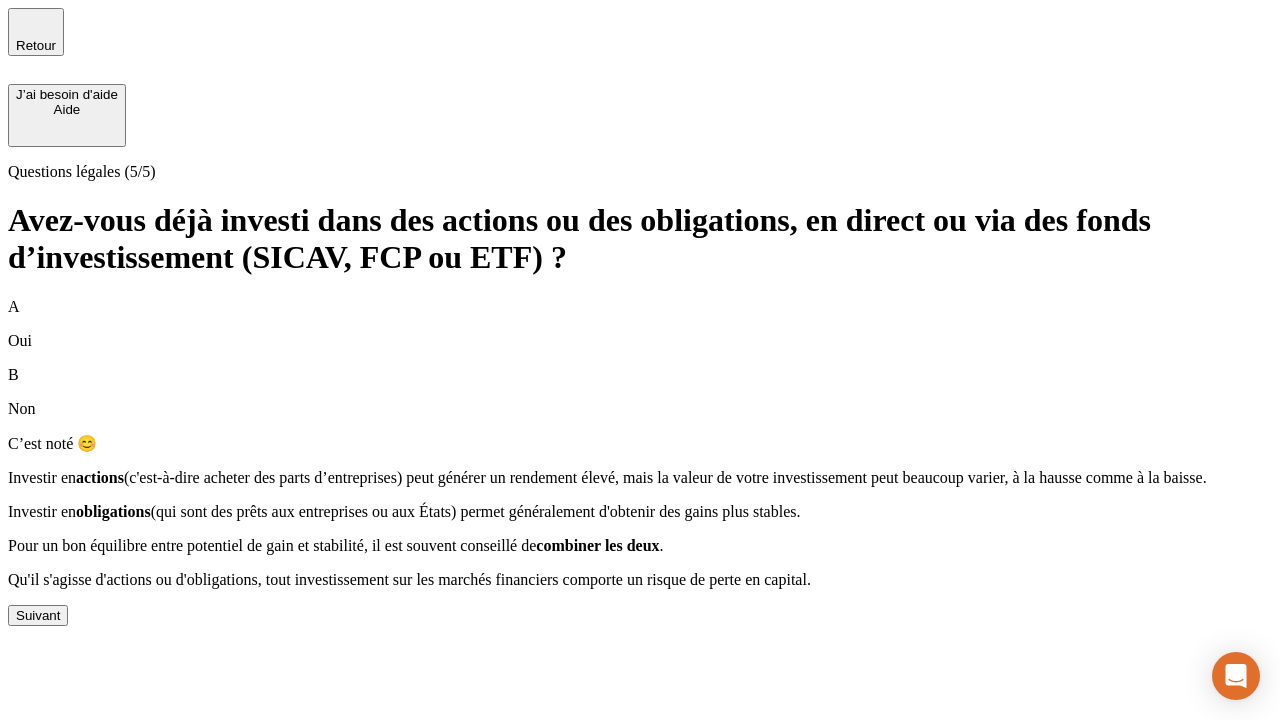 click on "Suivant" at bounding box center (38, 615) 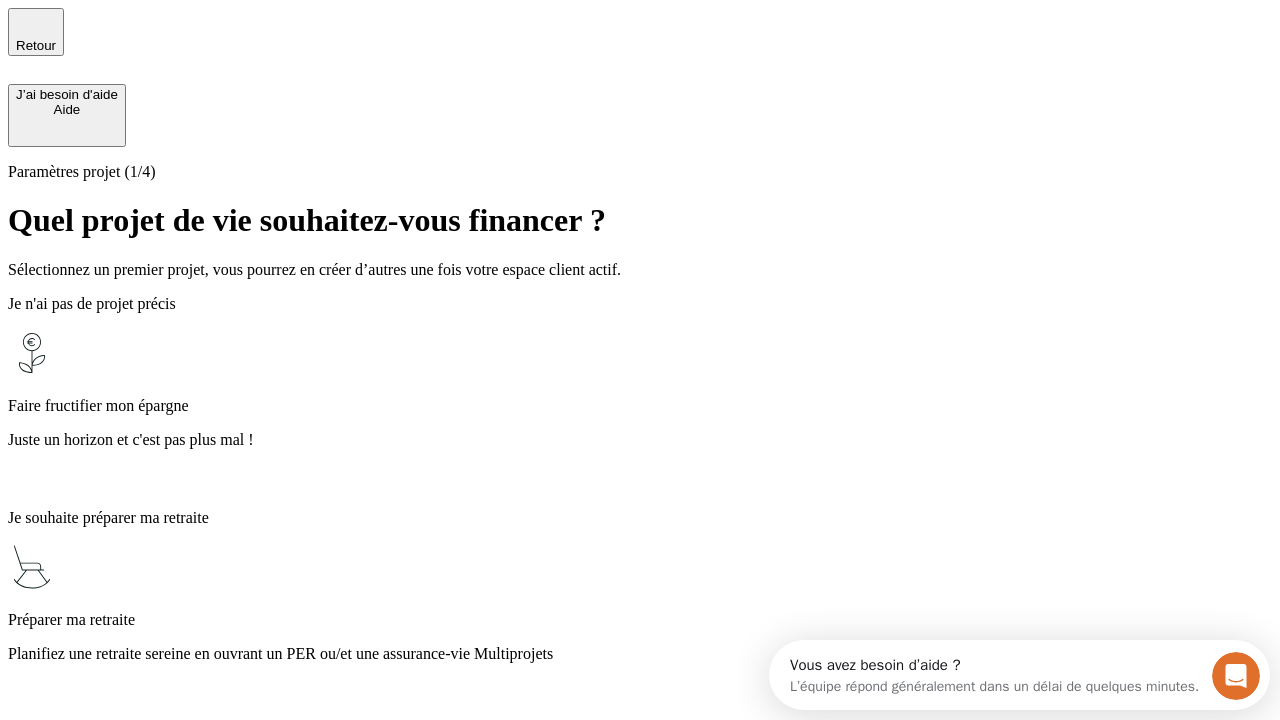 scroll, scrollTop: 0, scrollLeft: 0, axis: both 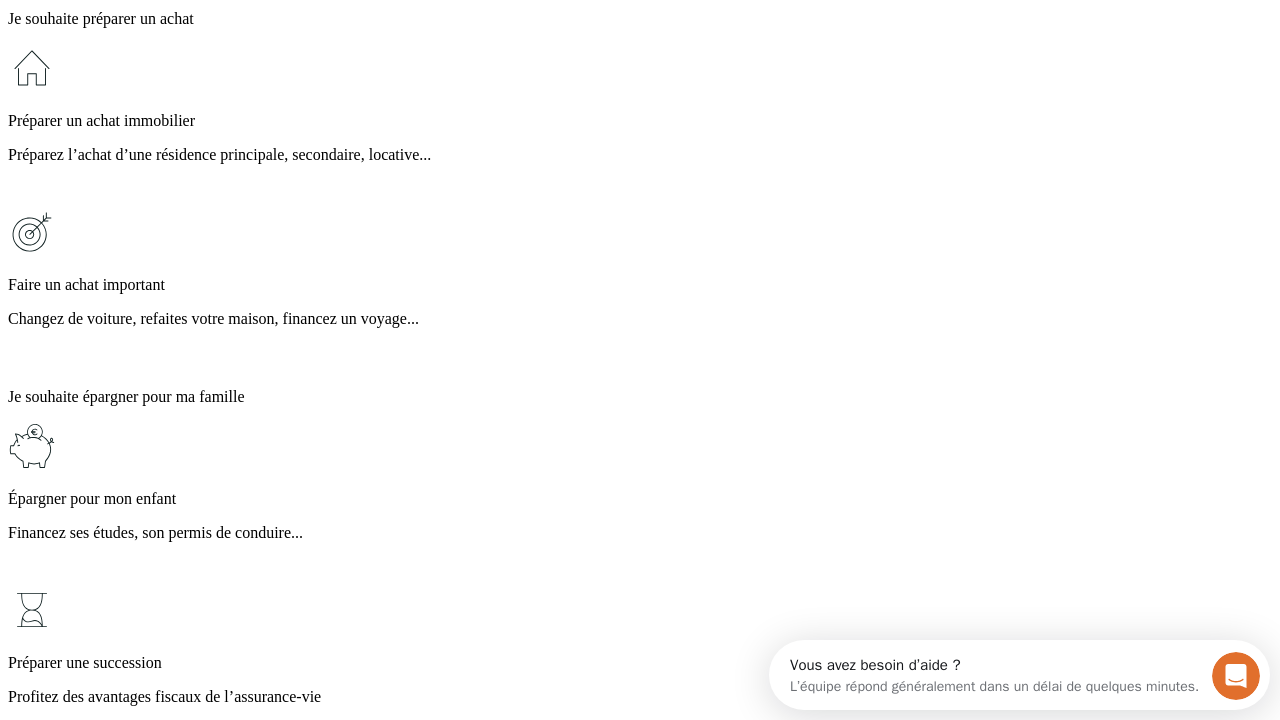 click on "Profitez des avantages fiscaux de l’assurance-vie" at bounding box center [640, 697] 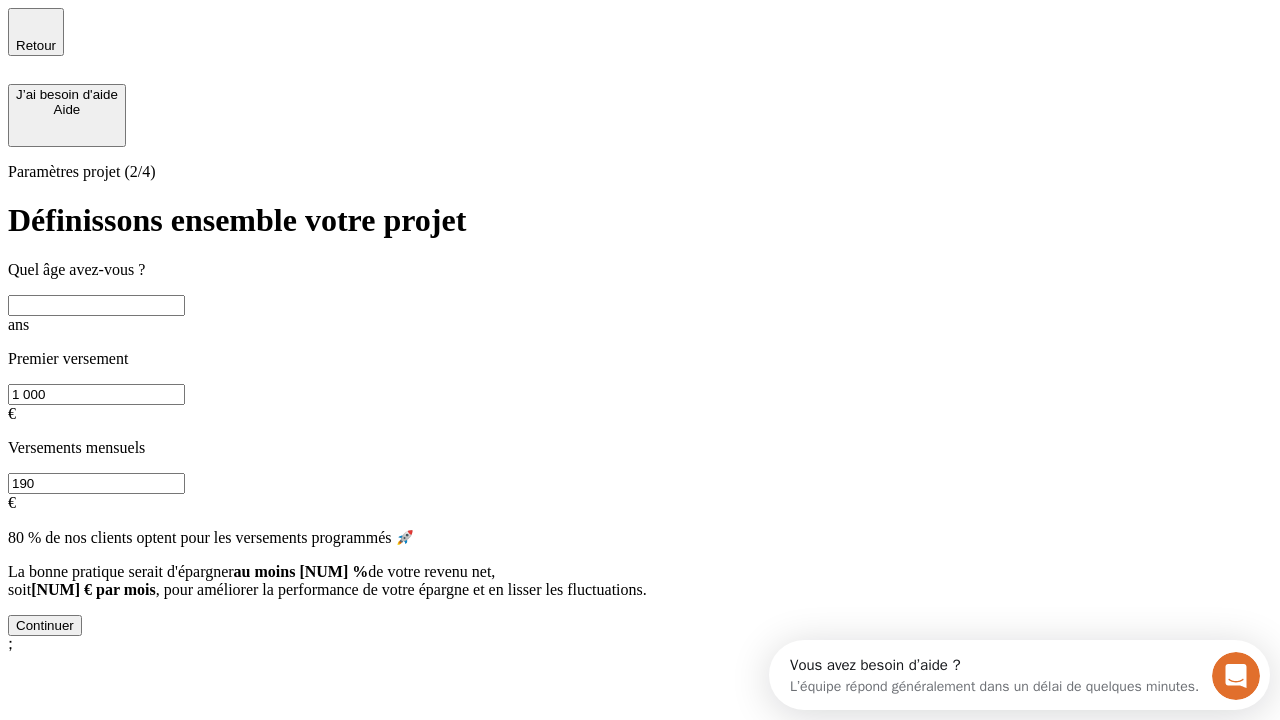 scroll, scrollTop: 18, scrollLeft: 0, axis: vertical 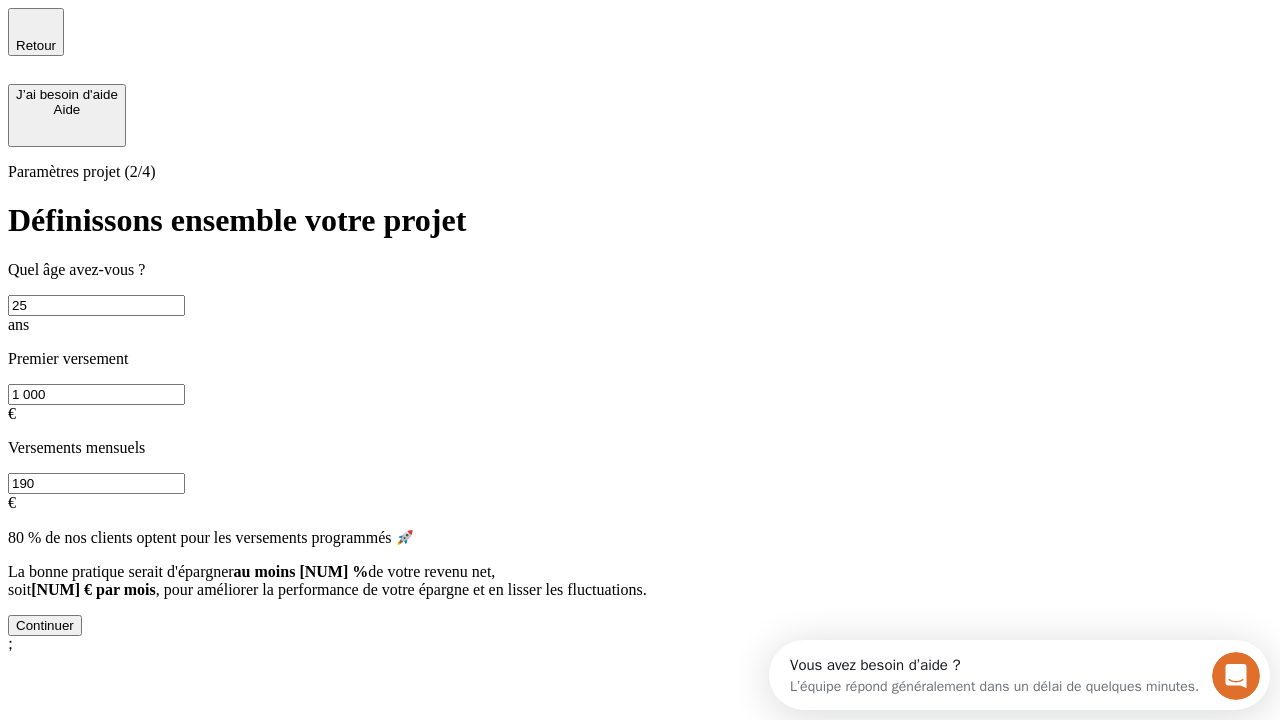 type on "25" 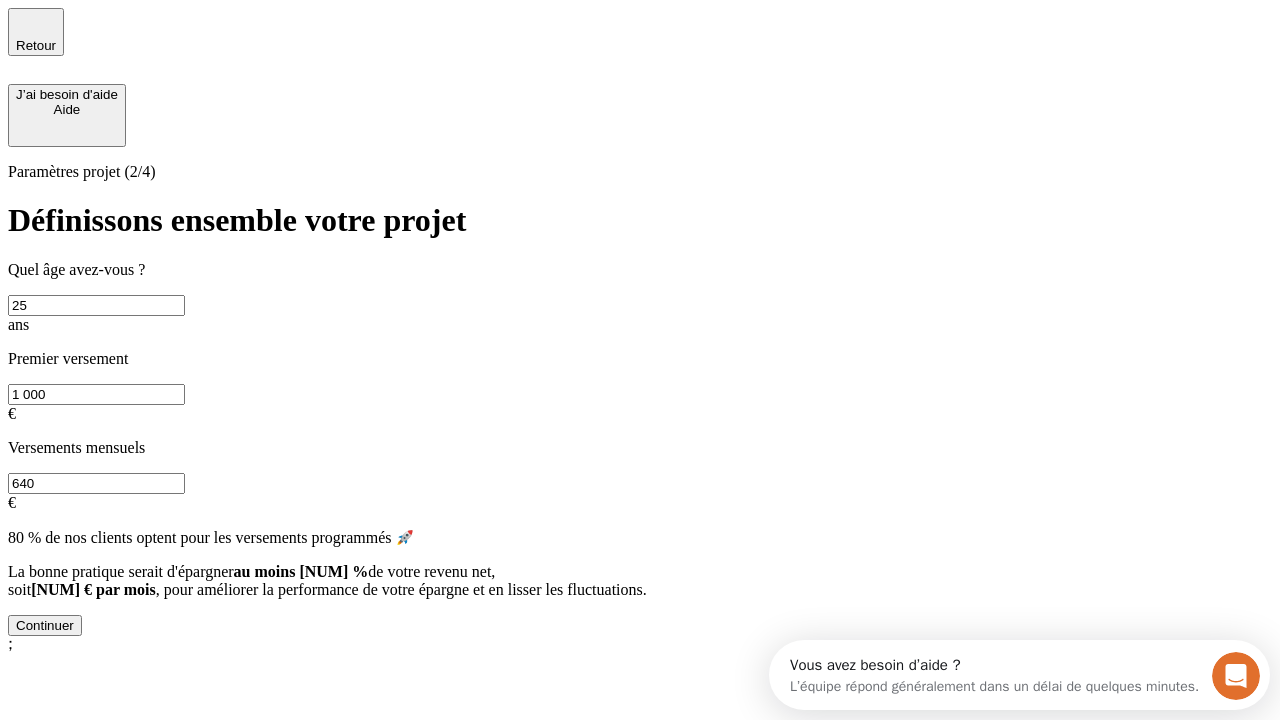 type on "640" 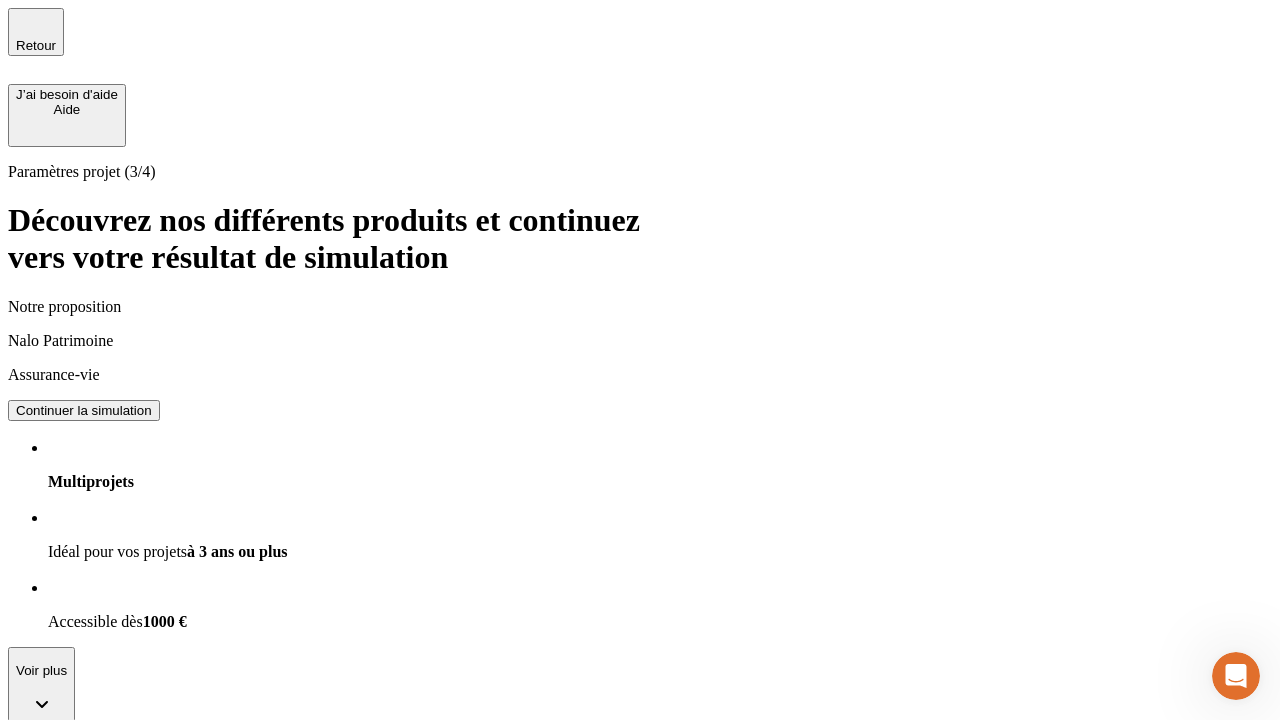 click on "Continuer la simulation" at bounding box center (84, 850) 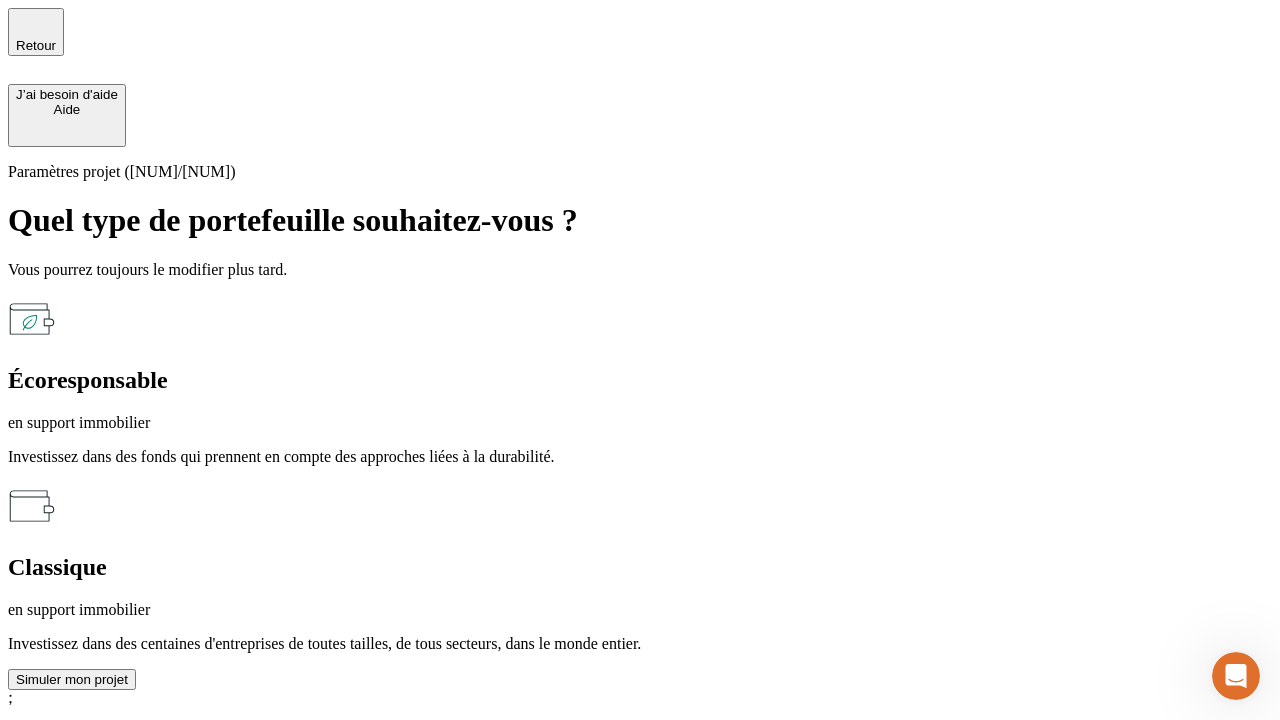 click on "en support immobilier" at bounding box center [640, 610] 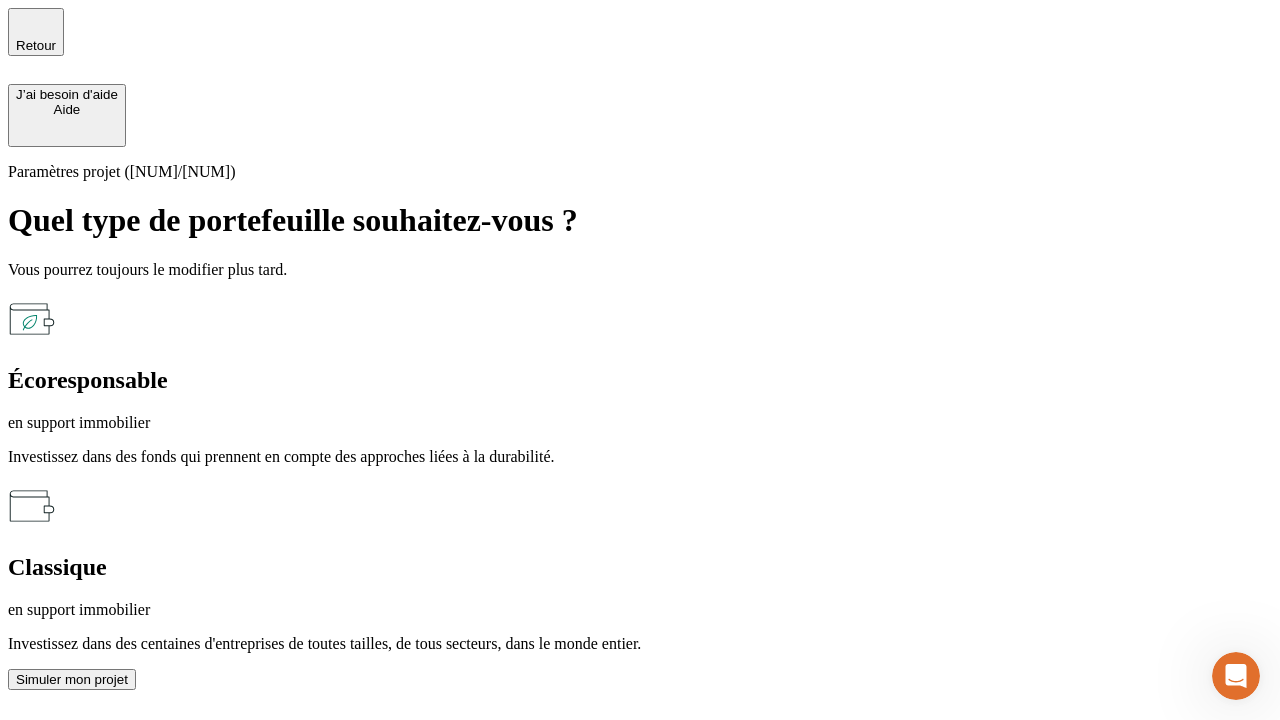 click on "Simuler mon projet" at bounding box center (72, 679) 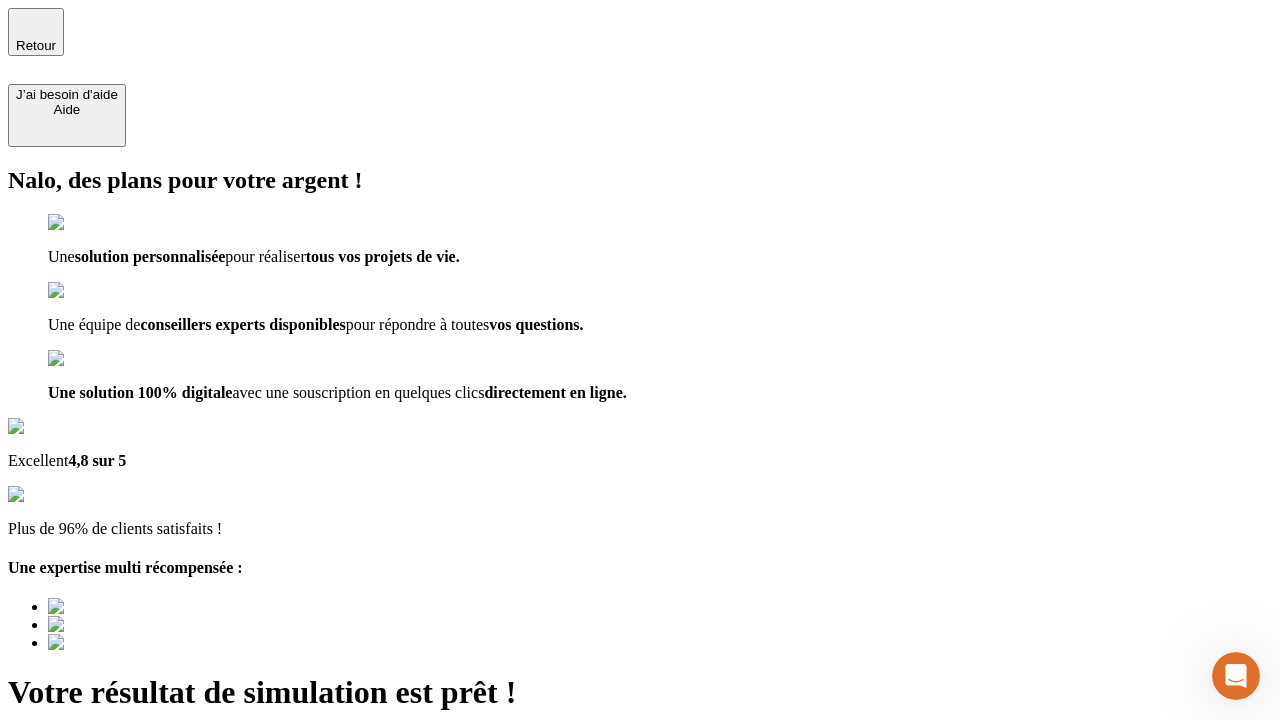 click on "Découvrir ma simulation" at bounding box center (87, 881) 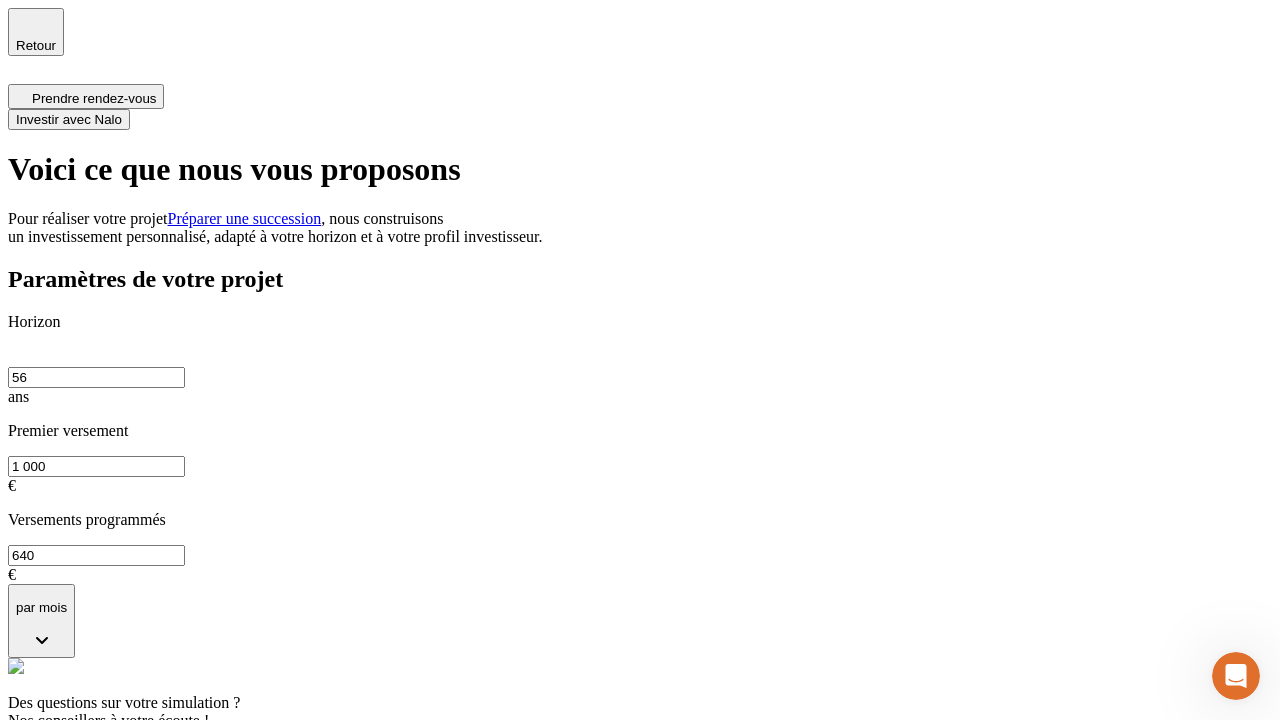 click on "Investir avec Nalo" at bounding box center [69, 119] 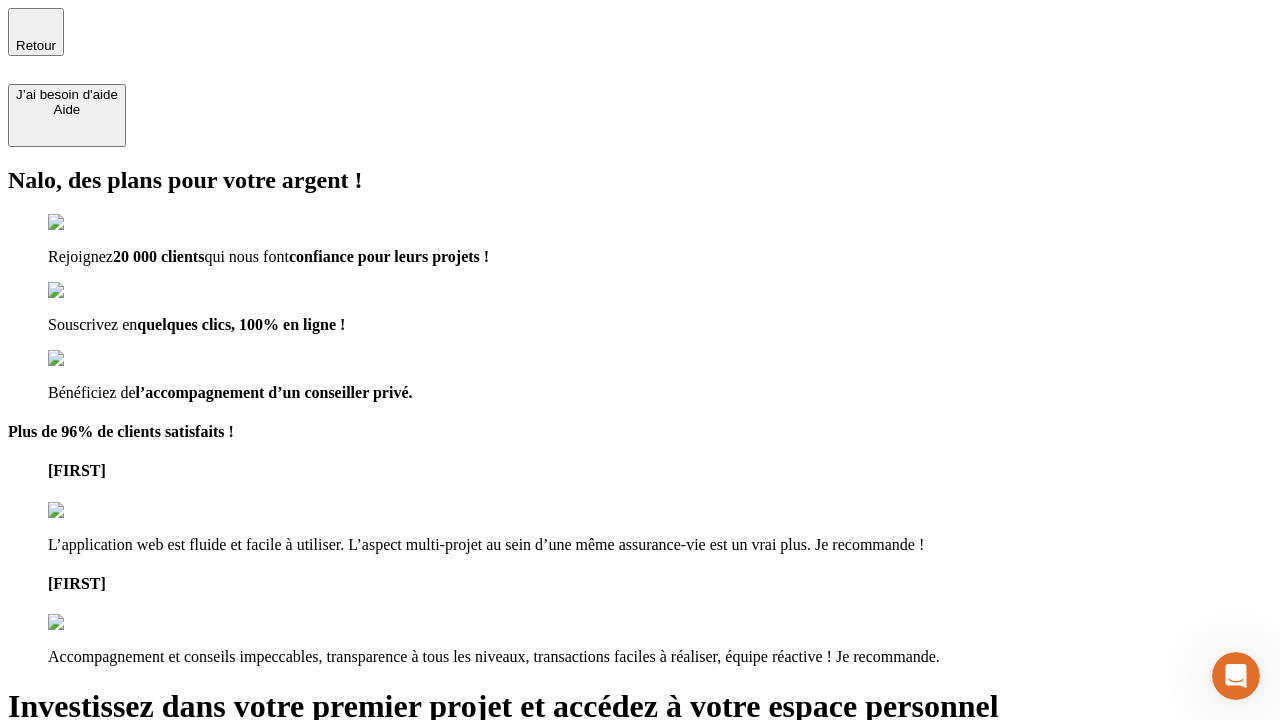 type on "testplaywright-john-transmission-4@[EXAMPLE.COM]" 